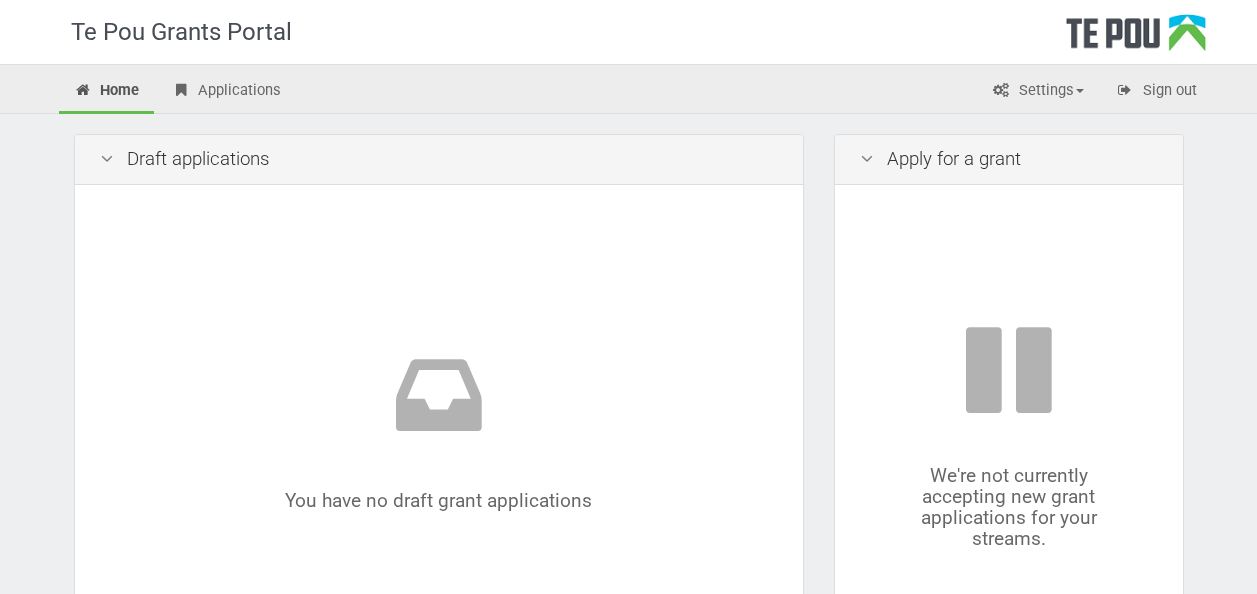scroll, scrollTop: 0, scrollLeft: 0, axis: both 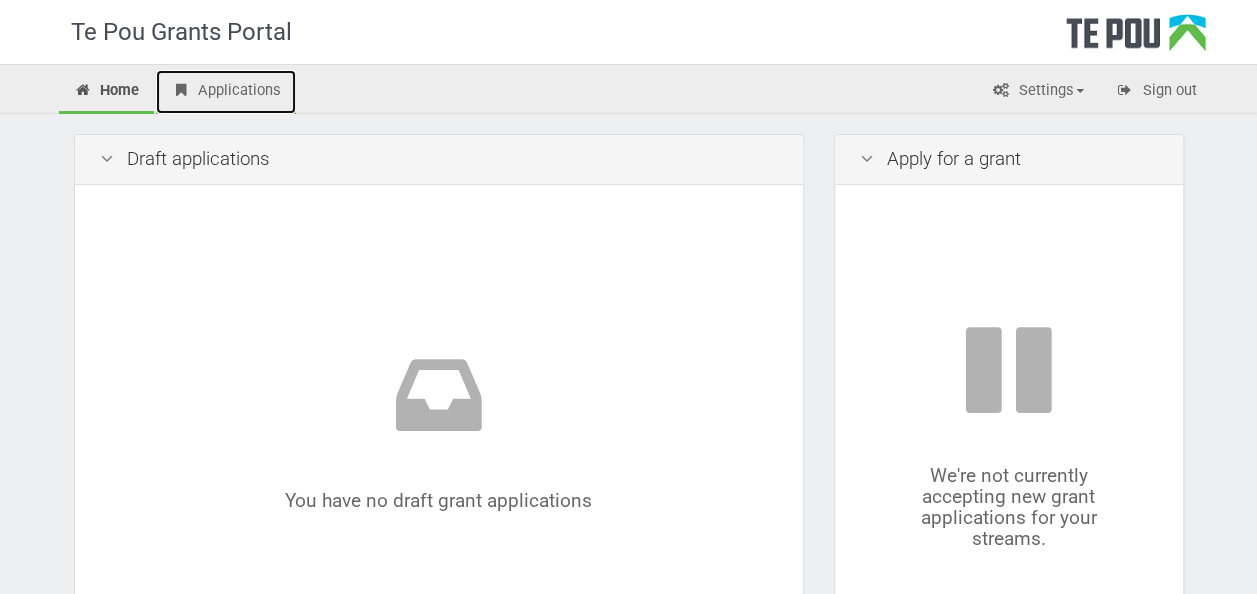 click on "Applications" at bounding box center (226, 92) 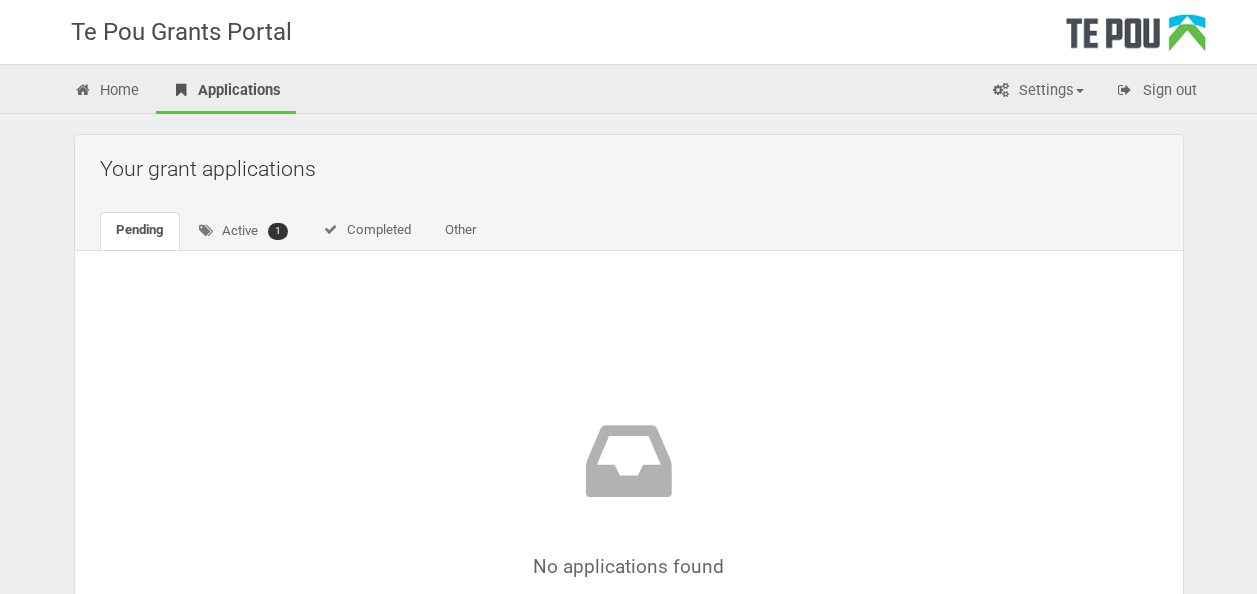 scroll, scrollTop: 0, scrollLeft: 0, axis: both 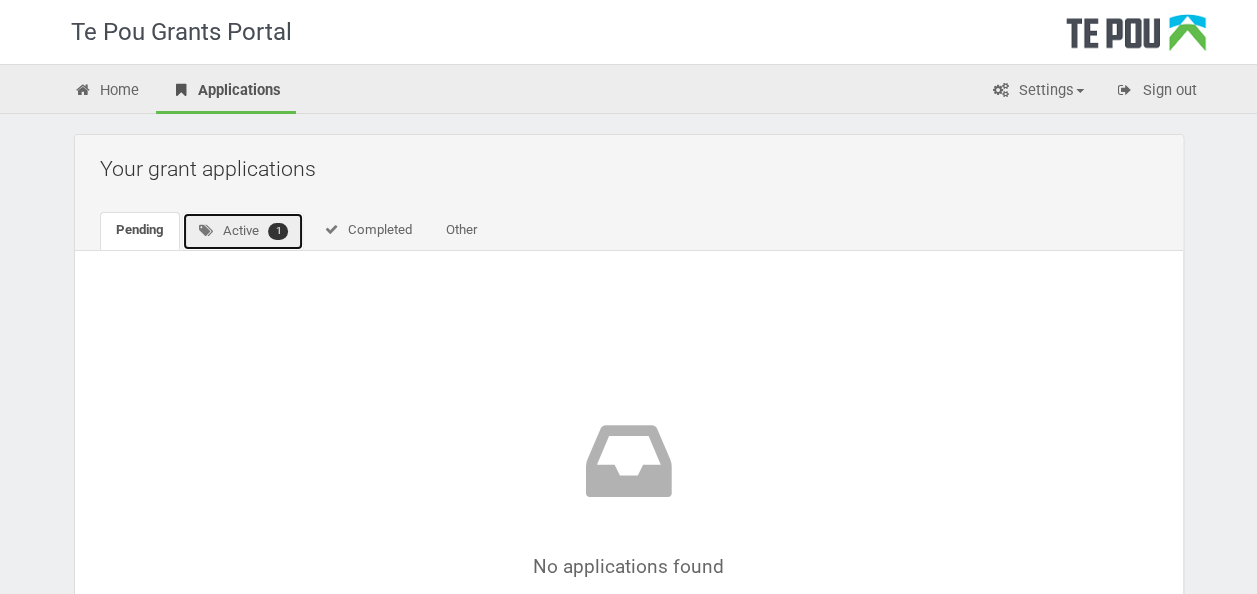 click on "Active
1" at bounding box center [243, 231] 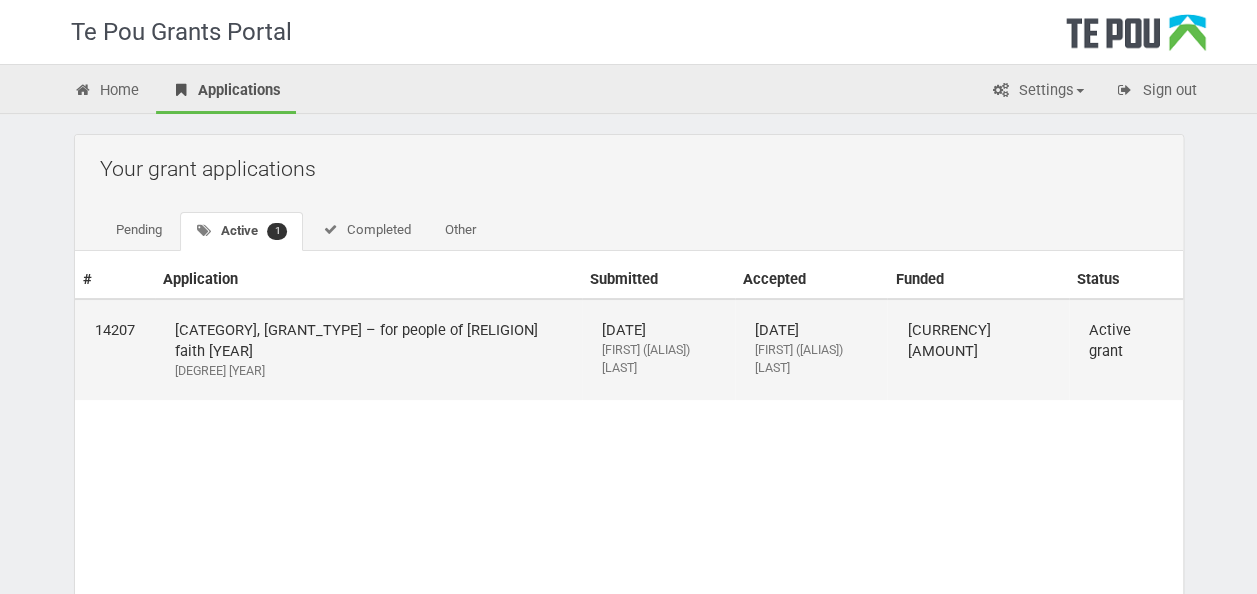 click on "Mental Health and Addiction, study grant – for people of Muslim faith 2025
Bachelor of Nursing Year 3" at bounding box center [368, 349] 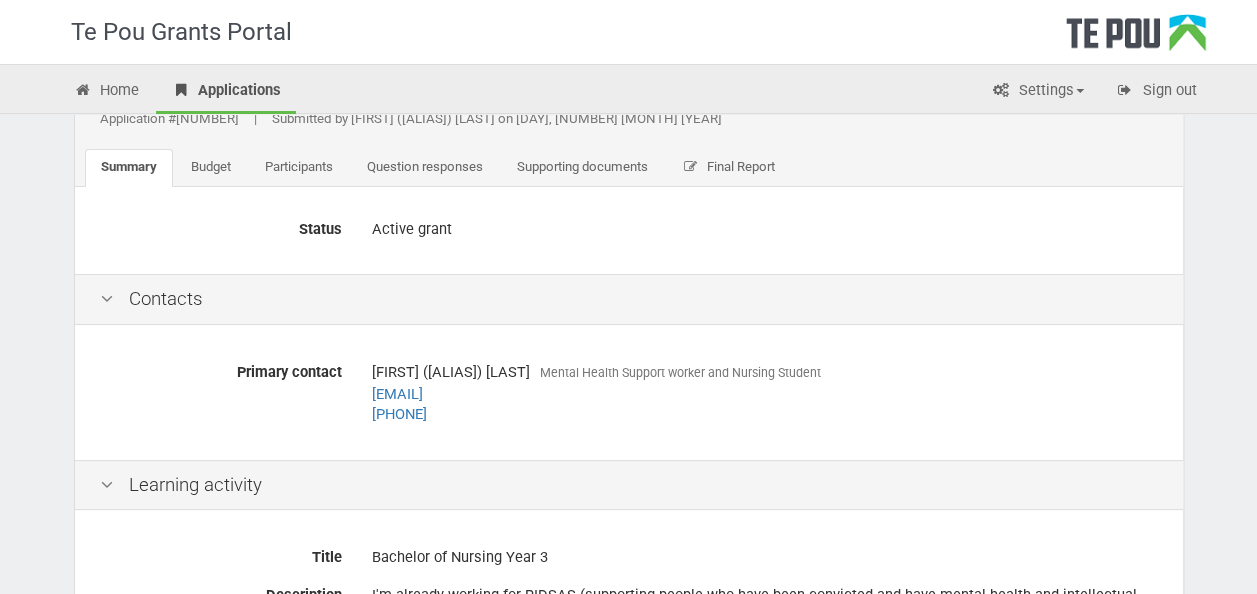 scroll, scrollTop: 0, scrollLeft: 0, axis: both 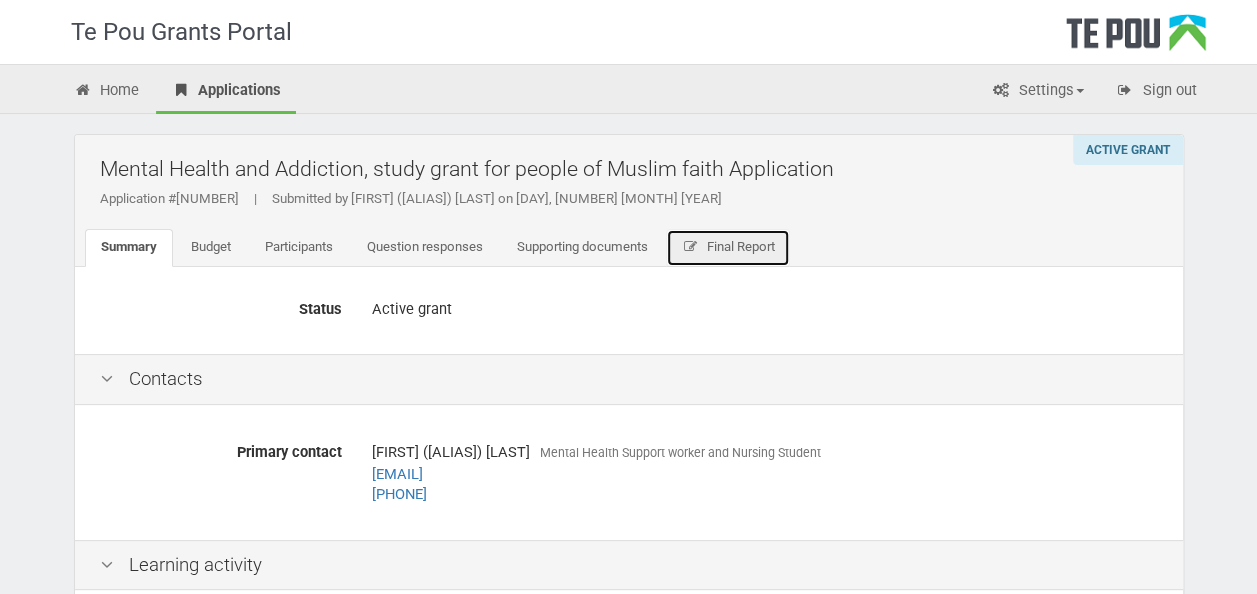 click on "Final Report" at bounding box center (740, 246) 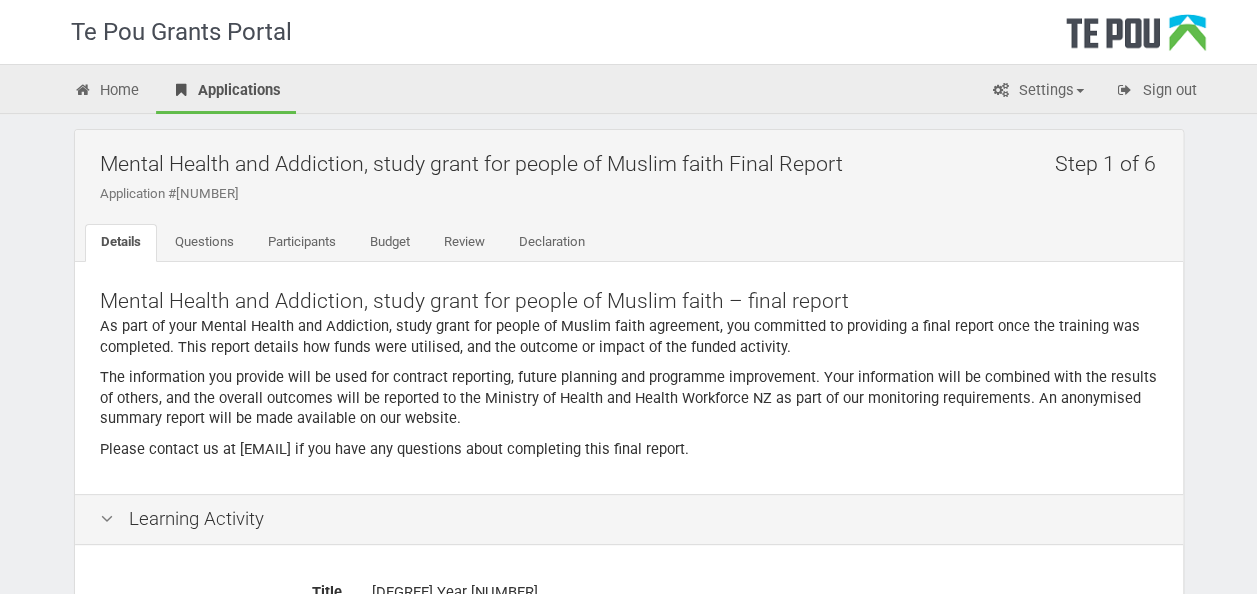 scroll, scrollTop: 1, scrollLeft: 0, axis: vertical 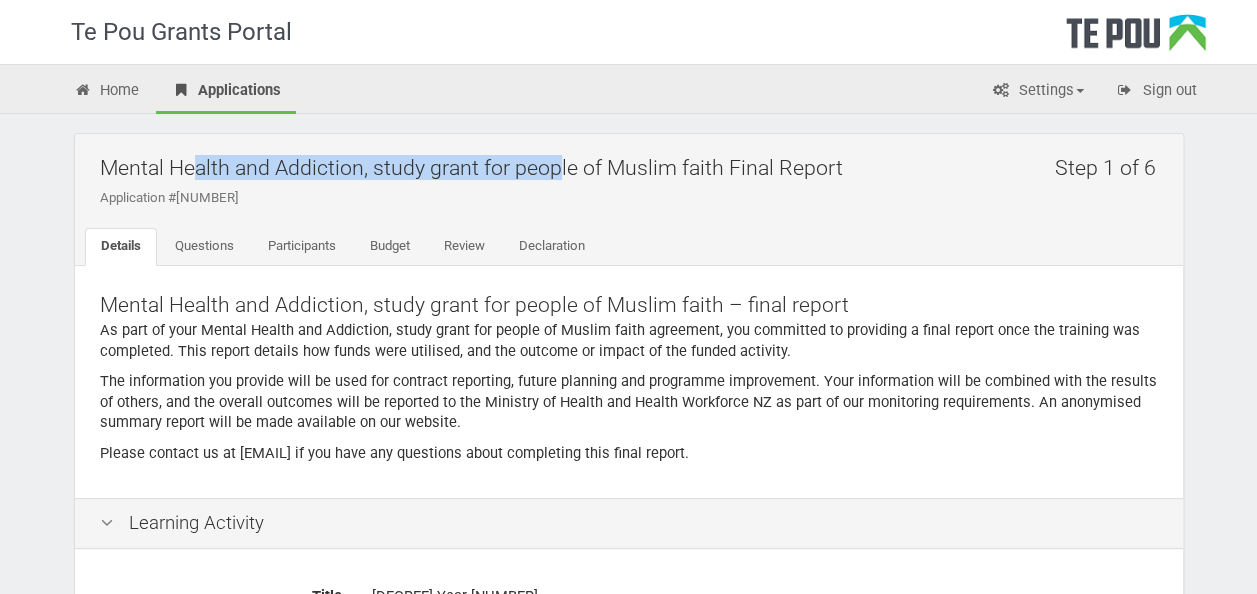 drag, startPoint x: 478, startPoint y: 164, endPoint x: 106, endPoint y: 177, distance: 372.22708 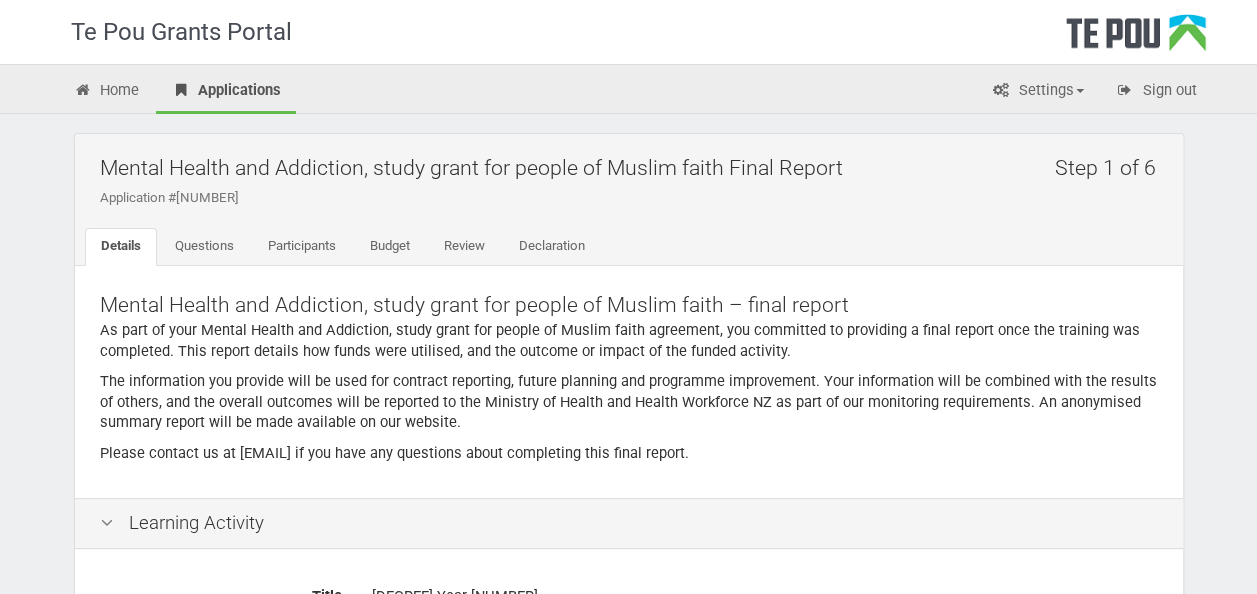 click on "Mental Health and Addiction, study grant for people of Muslim faith – final report" at bounding box center [629, 305] 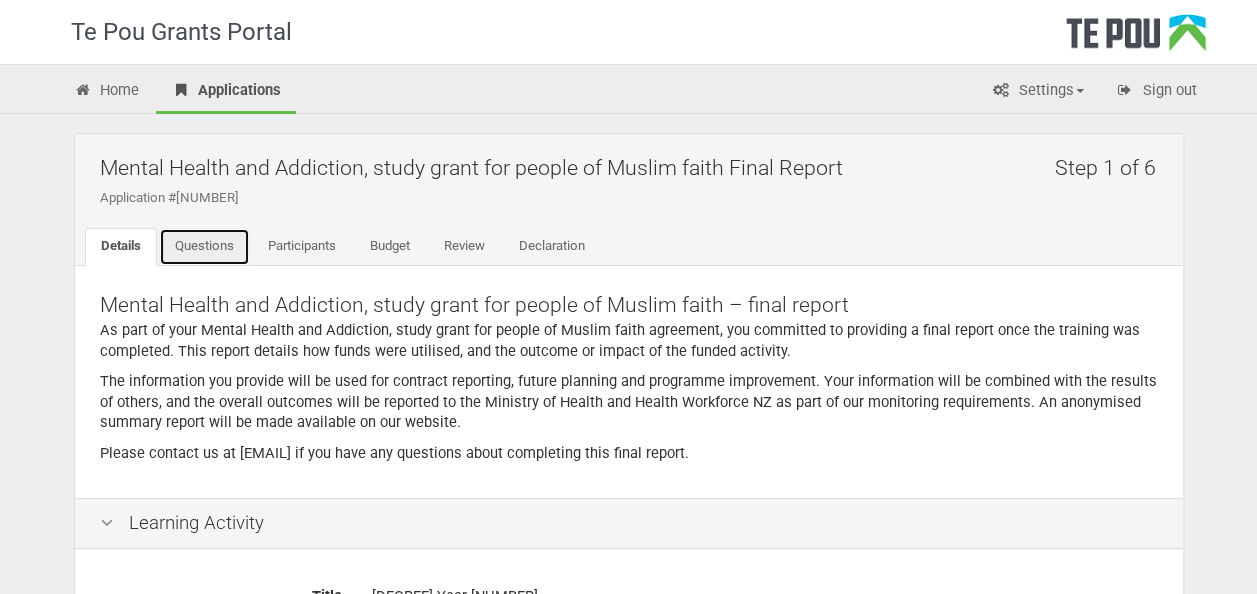 click on "Questions" at bounding box center [204, 247] 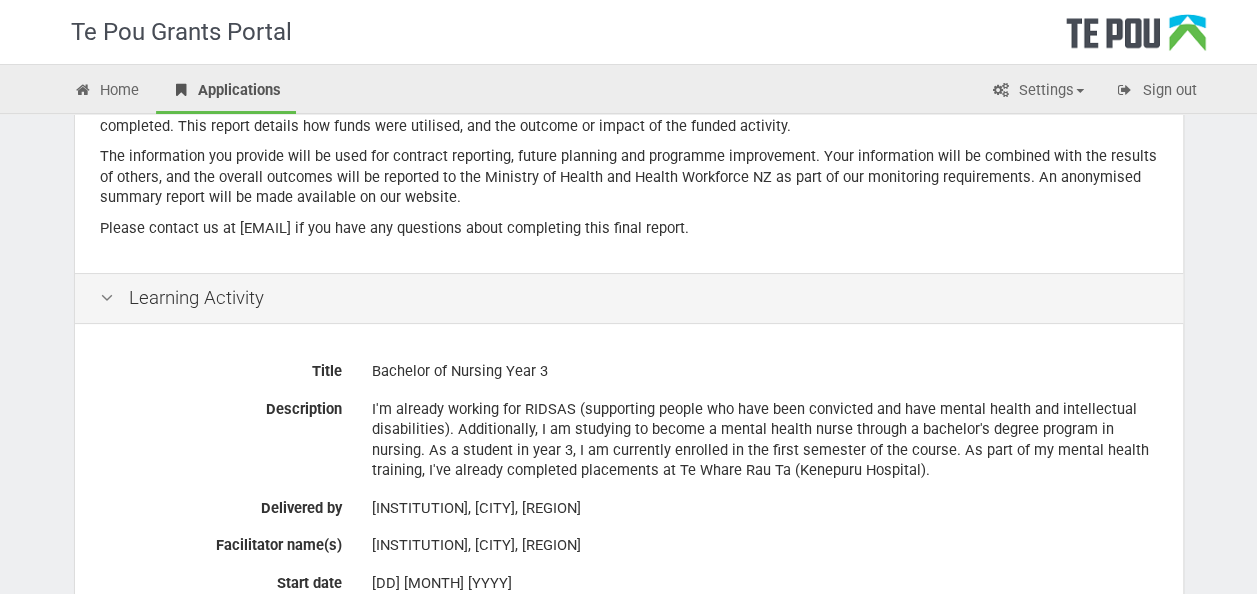 scroll, scrollTop: 0, scrollLeft: 0, axis: both 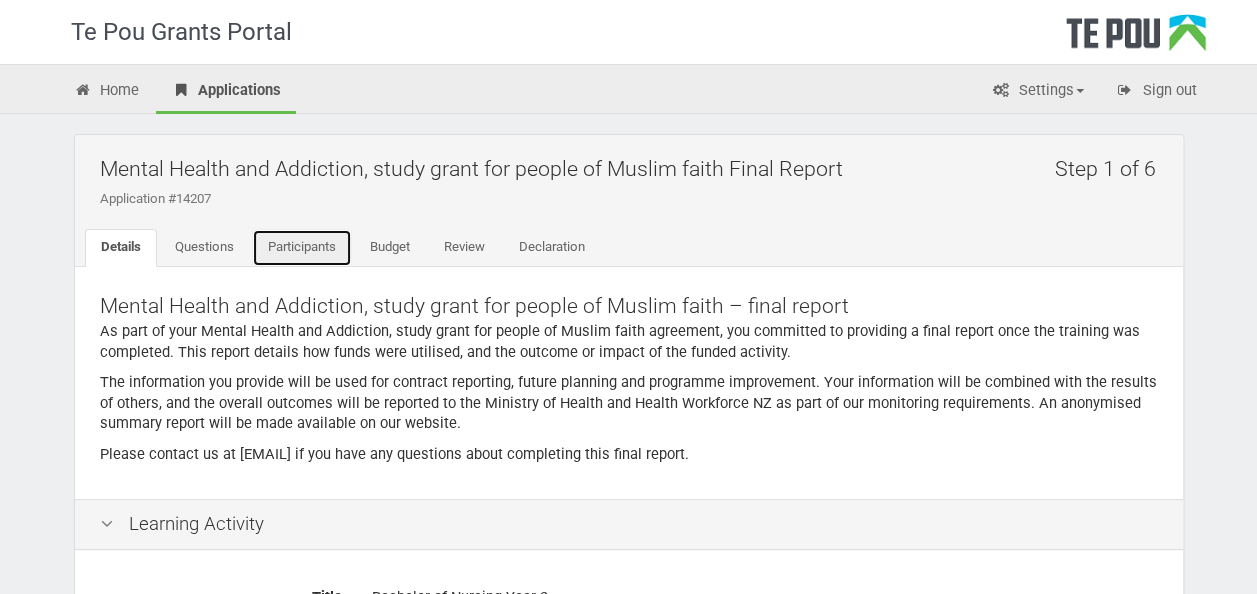 click on "Participants" at bounding box center (302, 248) 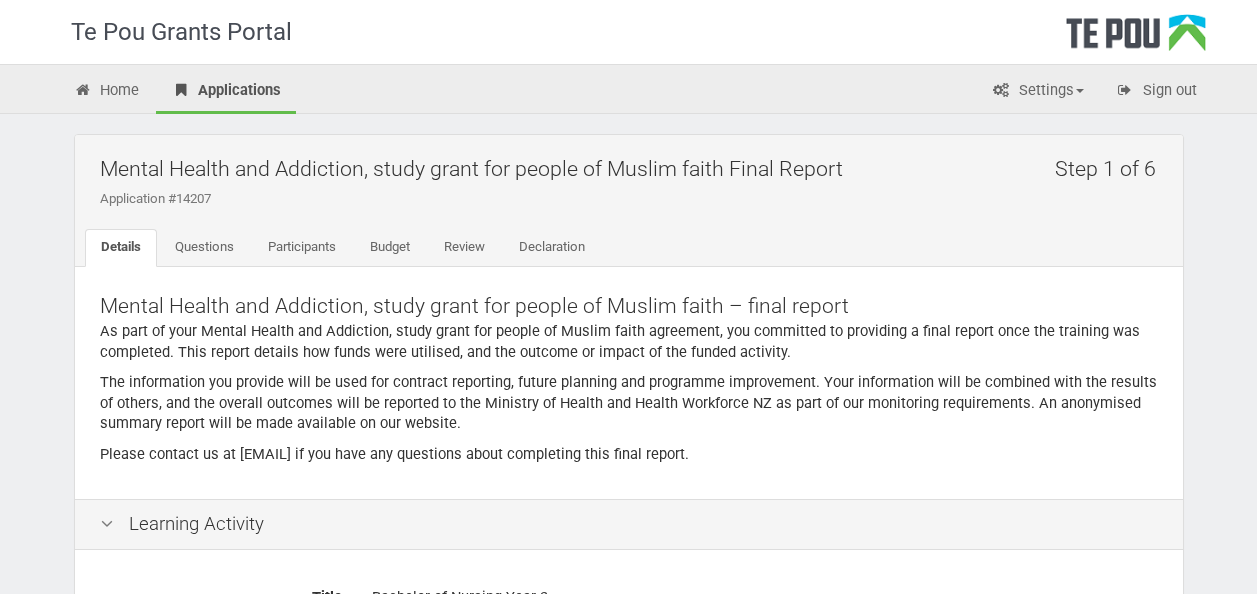 scroll, scrollTop: 0, scrollLeft: 0, axis: both 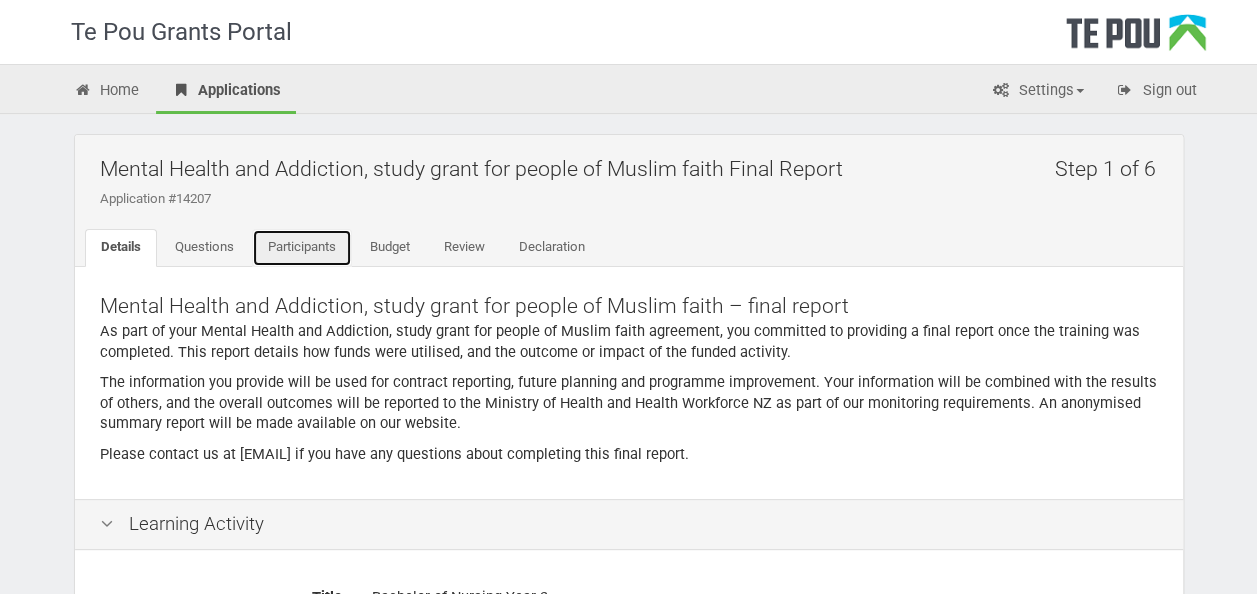 click on "Participants" at bounding box center [302, 248] 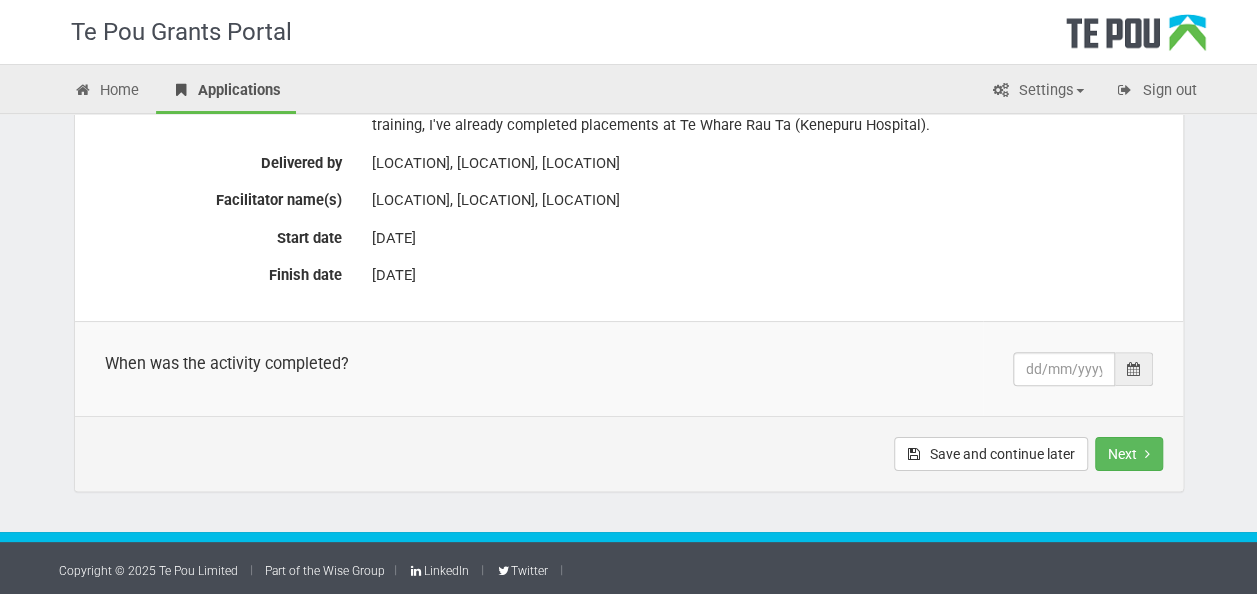 scroll, scrollTop: 0, scrollLeft: 0, axis: both 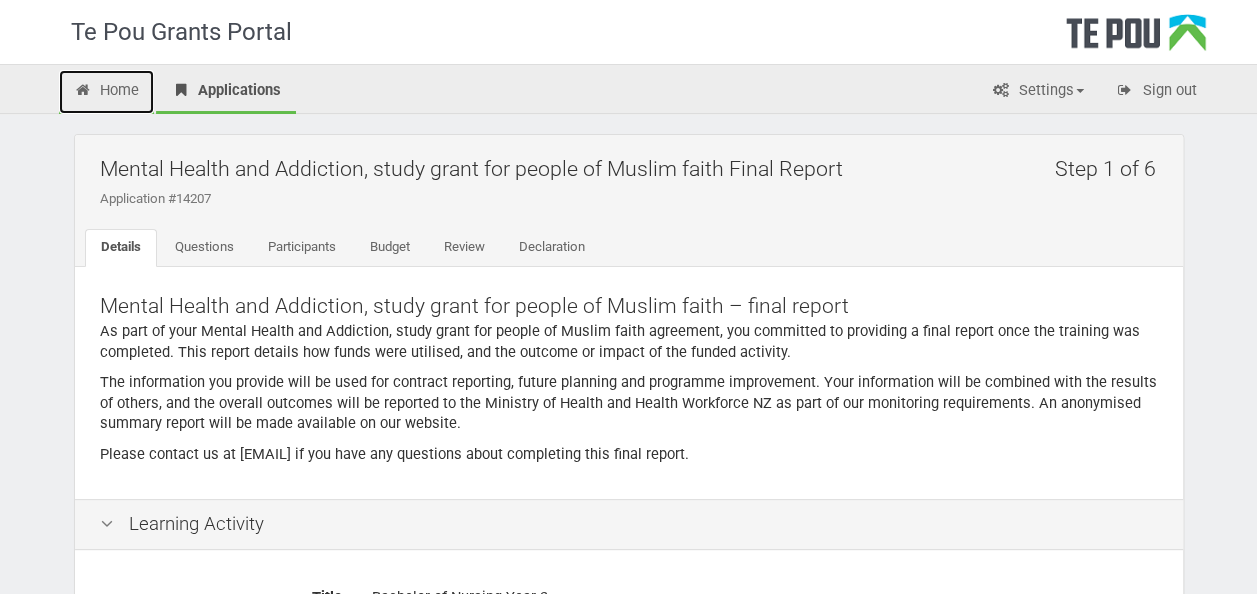 click on "Home" at bounding box center [107, 92] 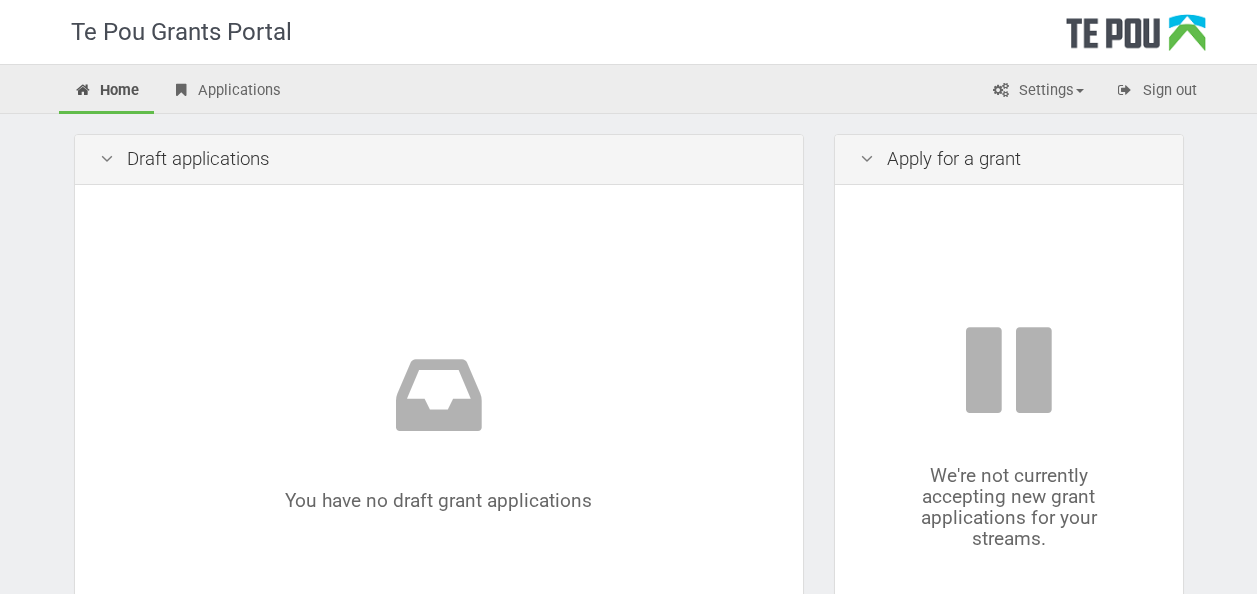 scroll, scrollTop: 0, scrollLeft: 0, axis: both 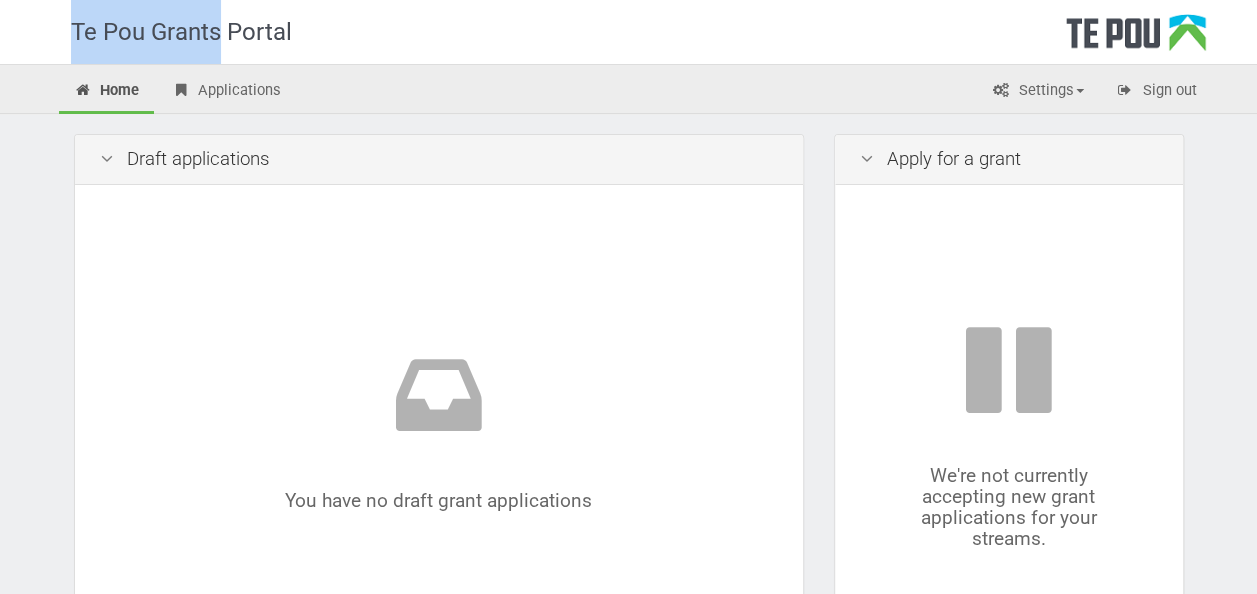drag, startPoint x: 218, startPoint y: 32, endPoint x: 75, endPoint y: 34, distance: 143.01399 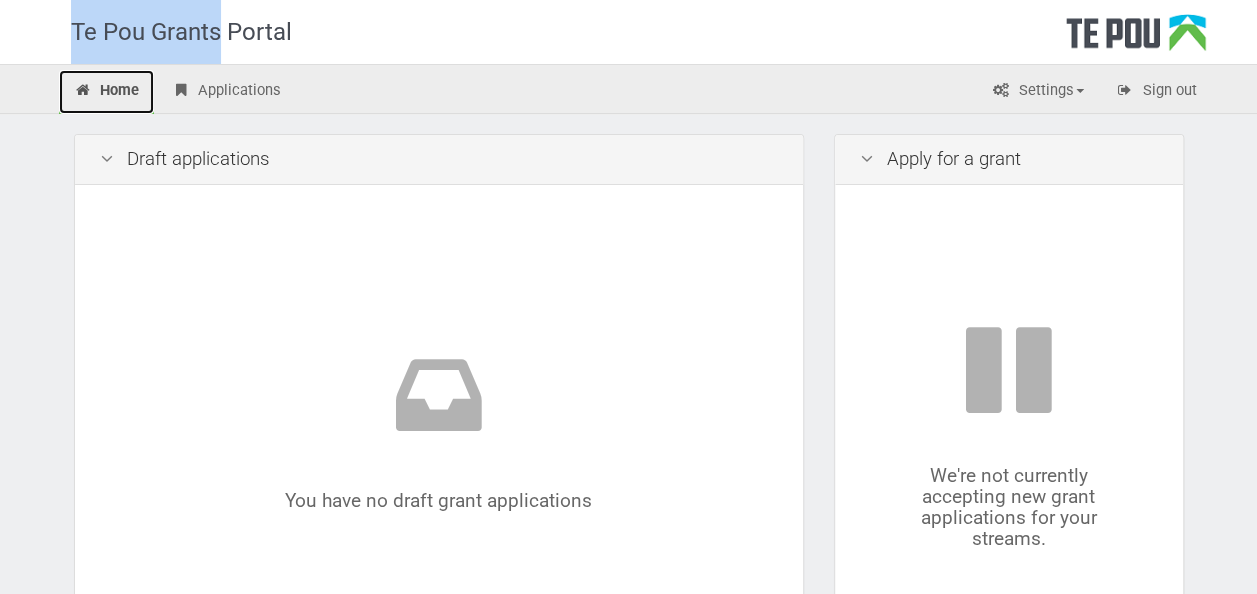 click on "Home" at bounding box center [107, 92] 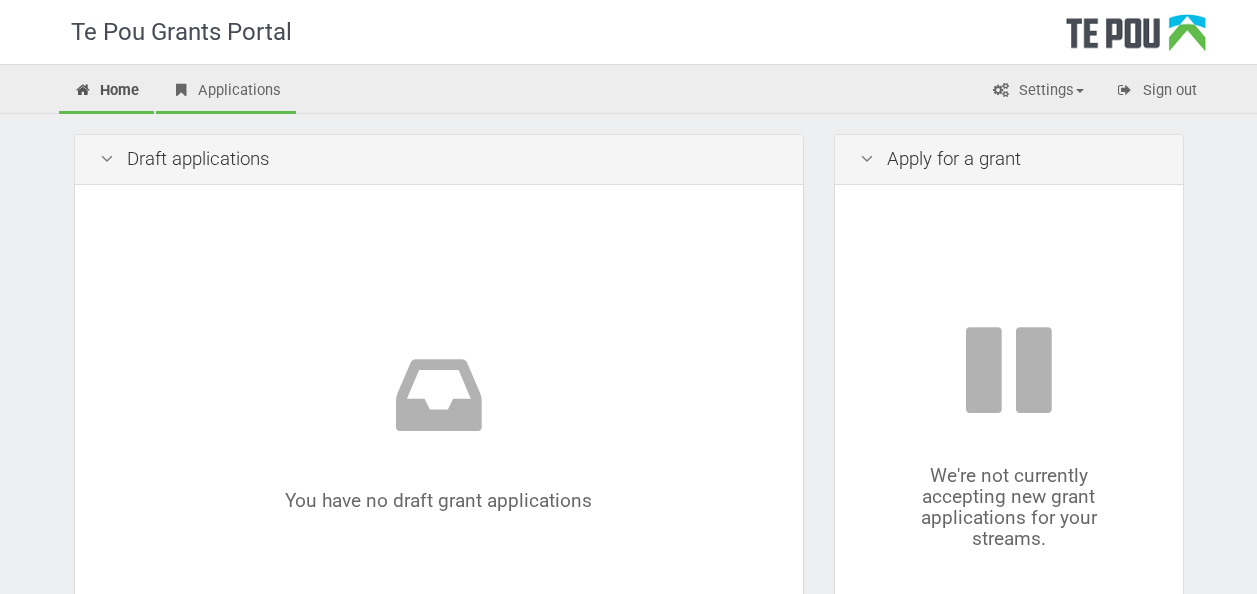 scroll, scrollTop: 0, scrollLeft: 0, axis: both 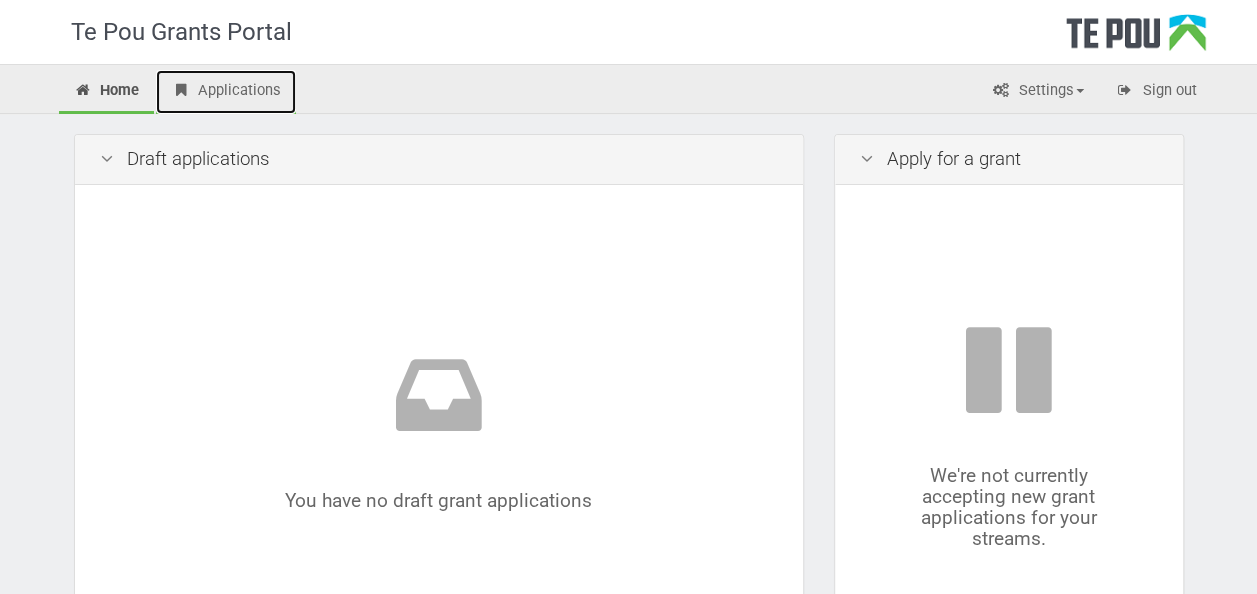 click on "Applications" at bounding box center (226, 92) 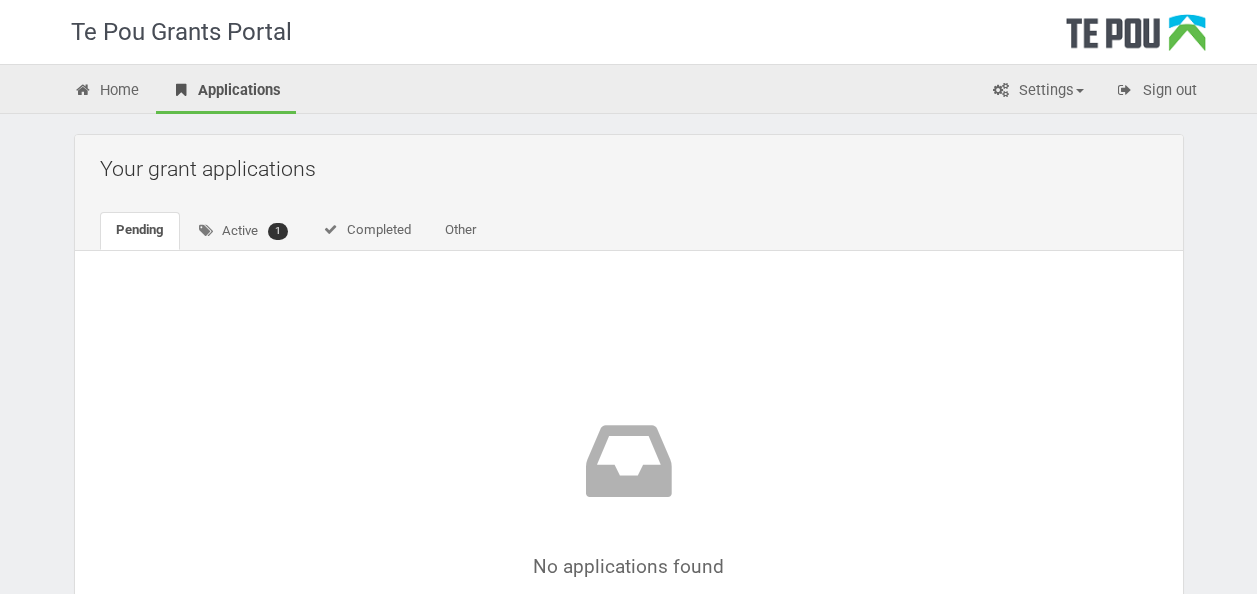scroll, scrollTop: 0, scrollLeft: 0, axis: both 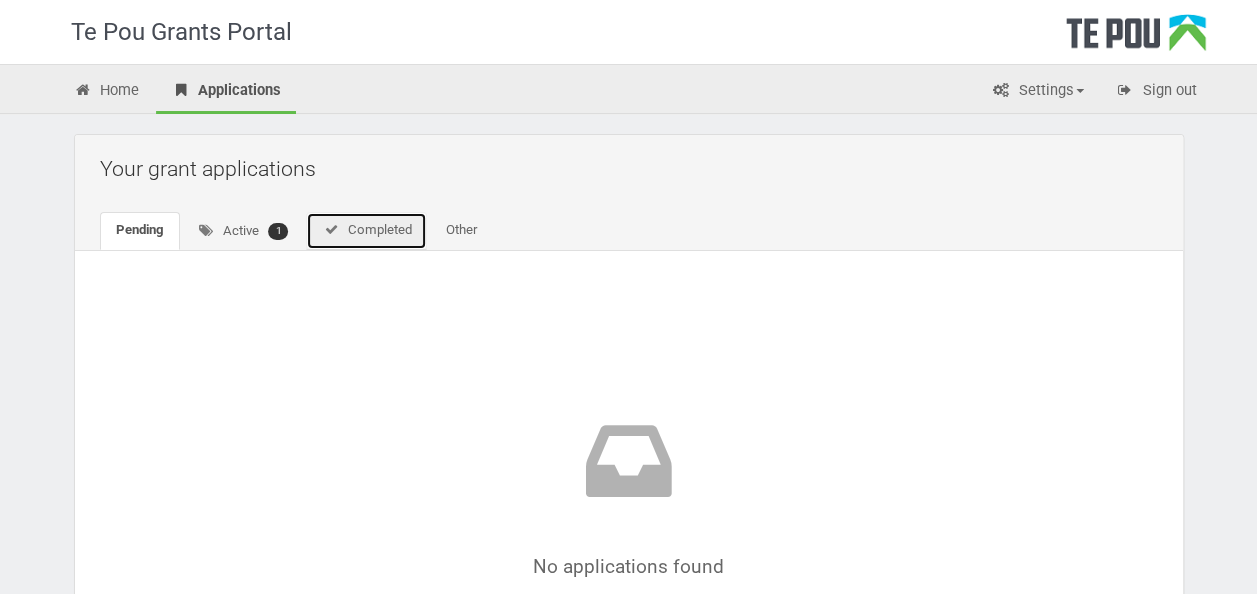 click on "Completed" at bounding box center [366, 231] 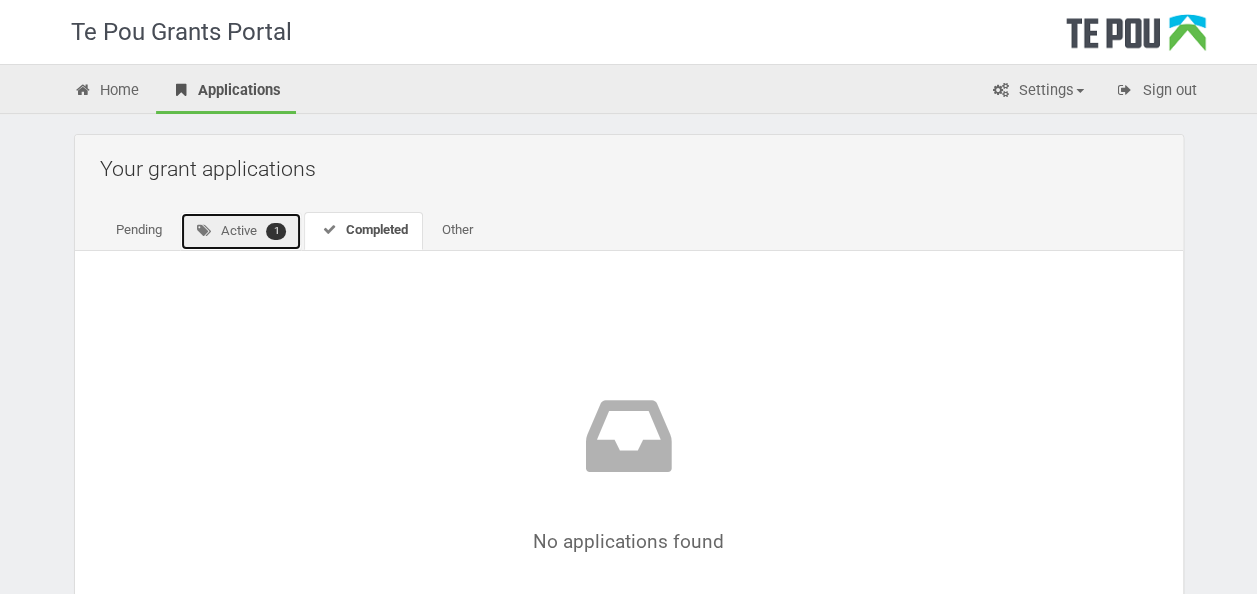 click on "Active
1" at bounding box center (241, 231) 